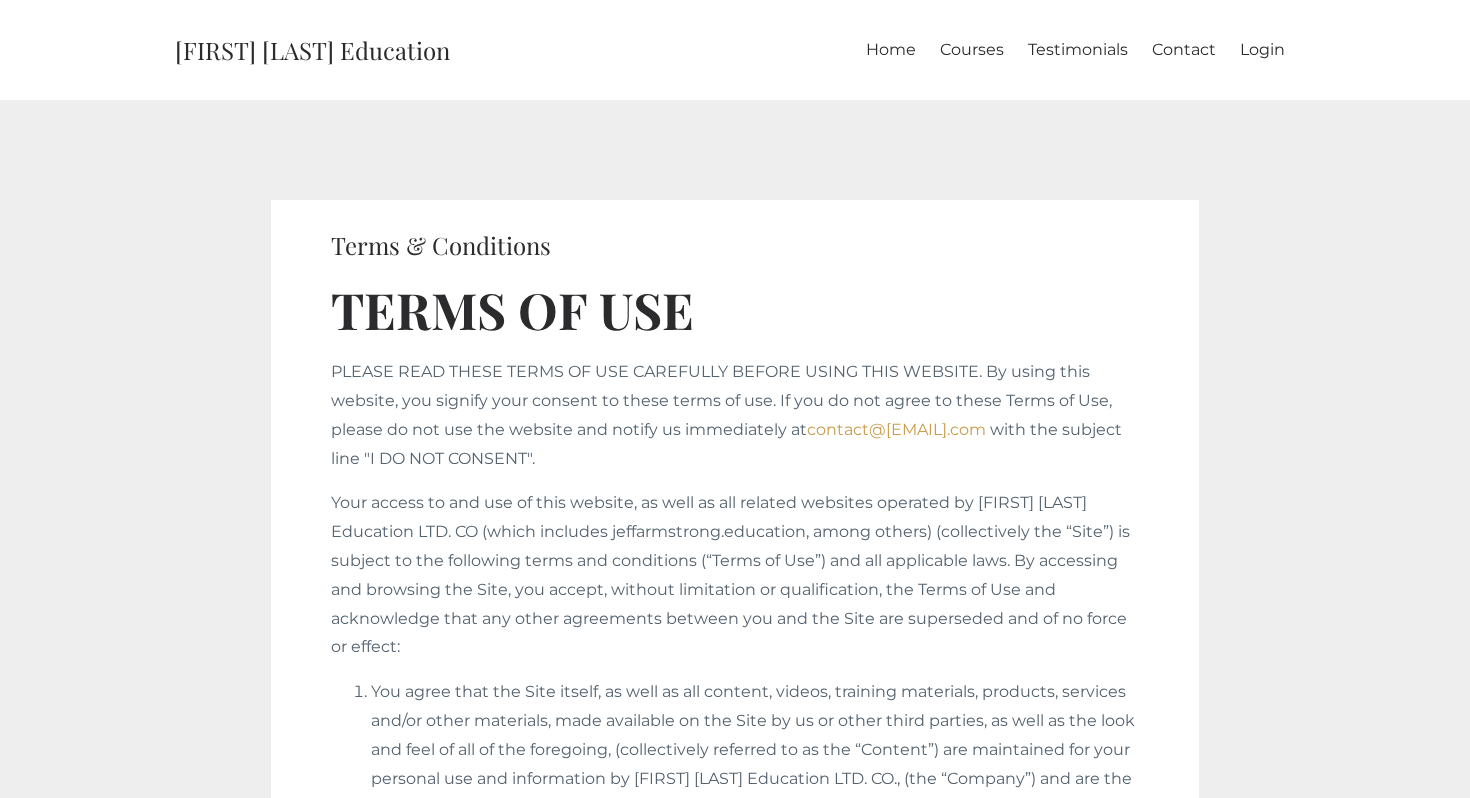 scroll, scrollTop: 0, scrollLeft: 0, axis: both 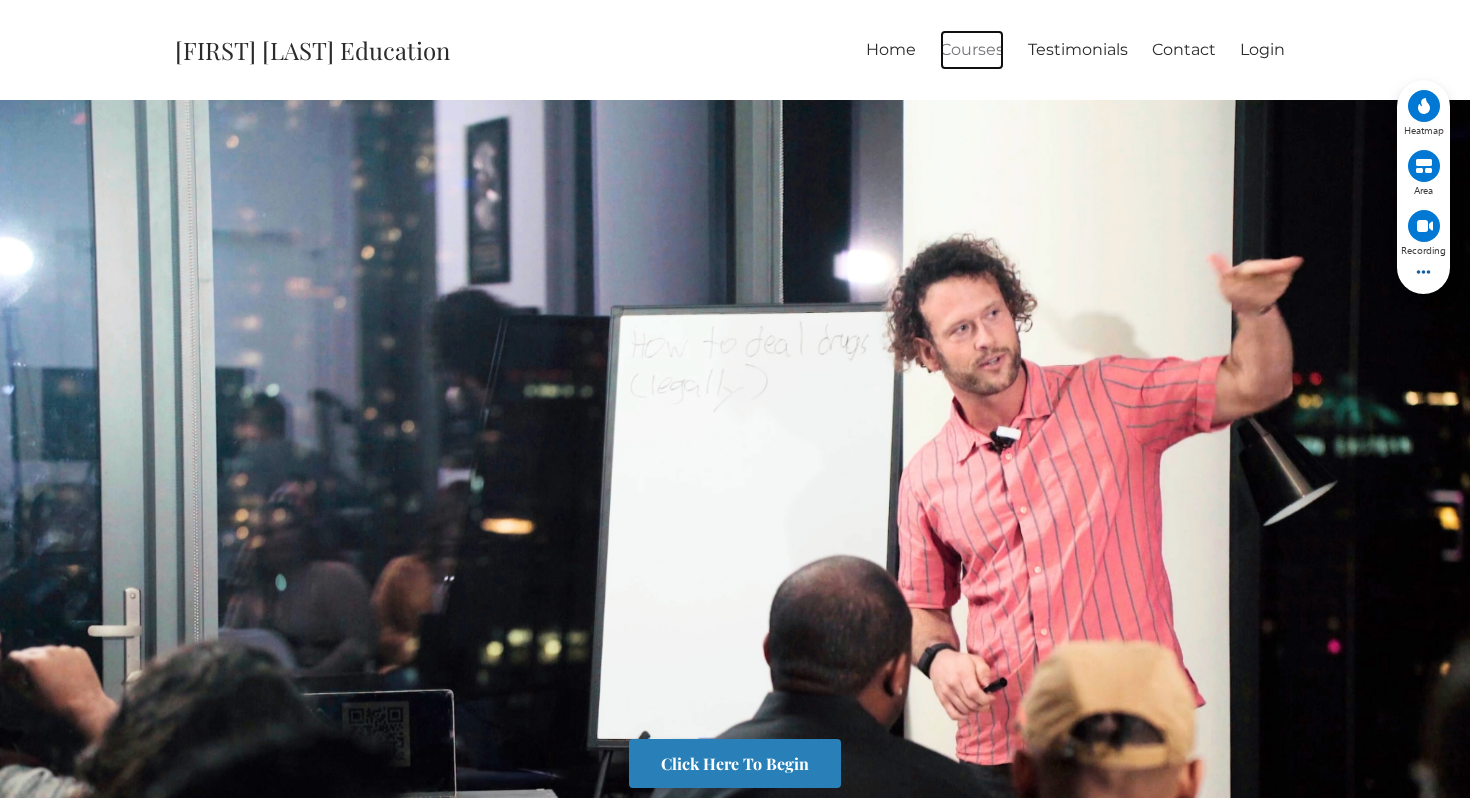 click on "Courses" at bounding box center (972, 50) 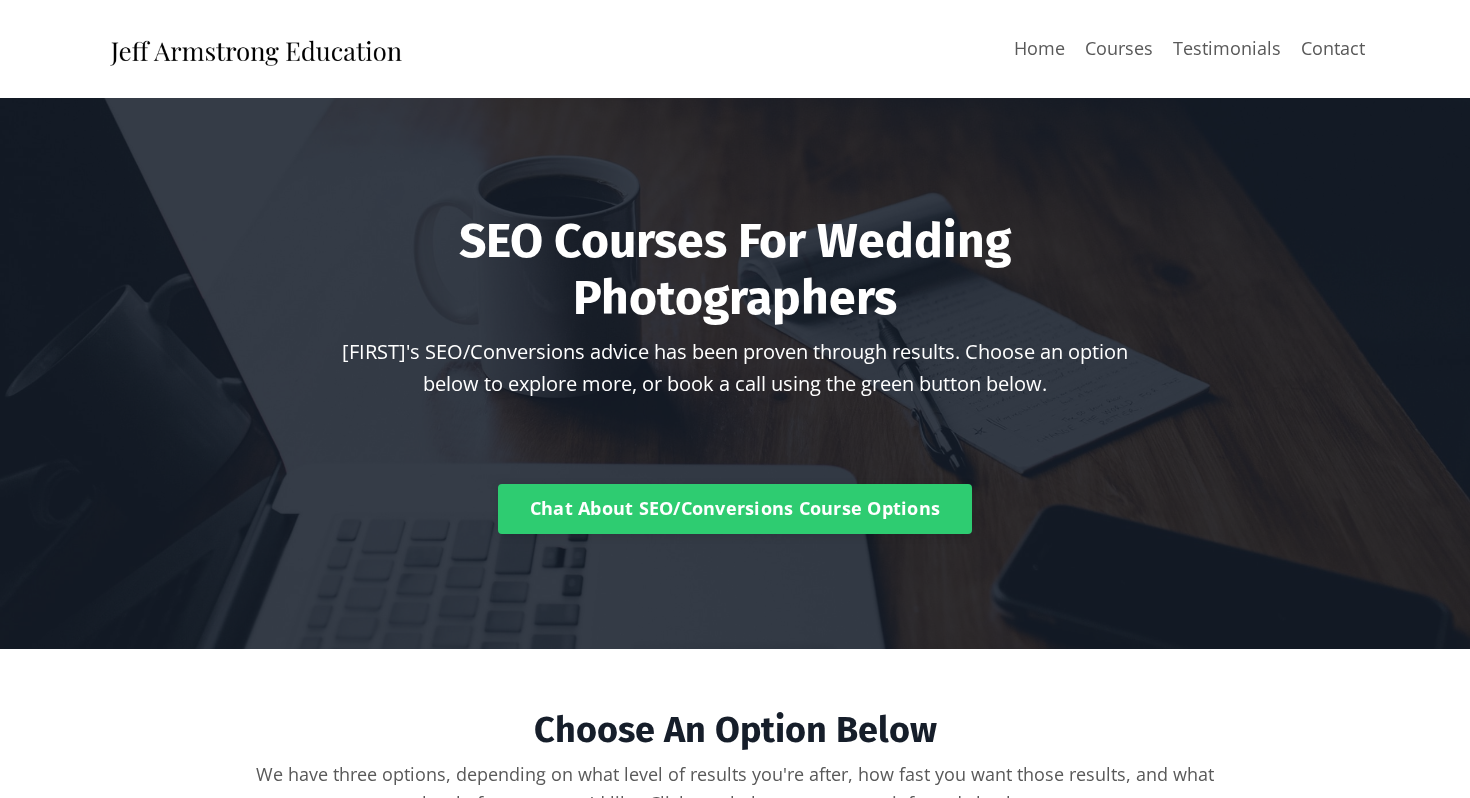 scroll, scrollTop: 0, scrollLeft: 0, axis: both 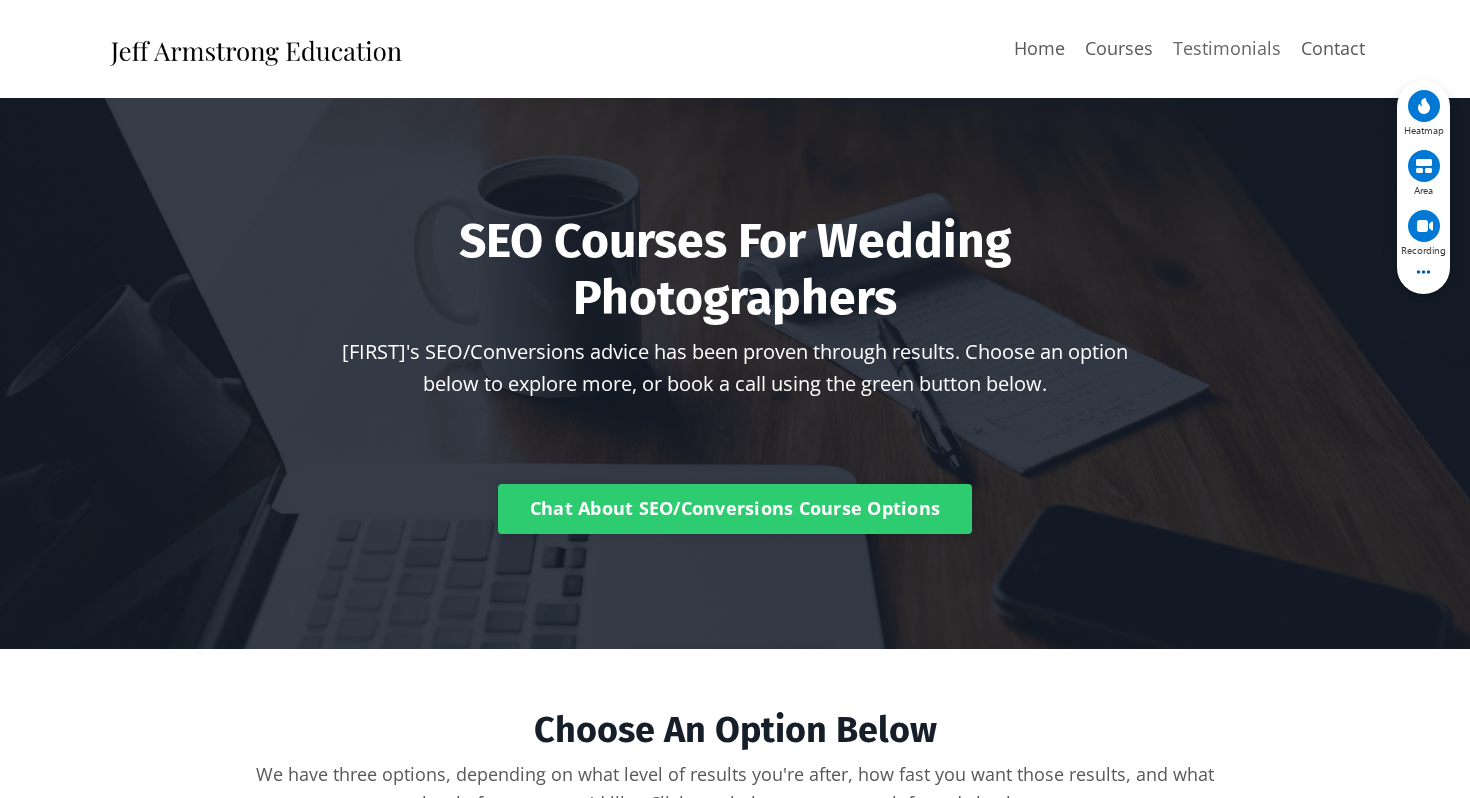 click on "Testimonials" at bounding box center [1227, 48] 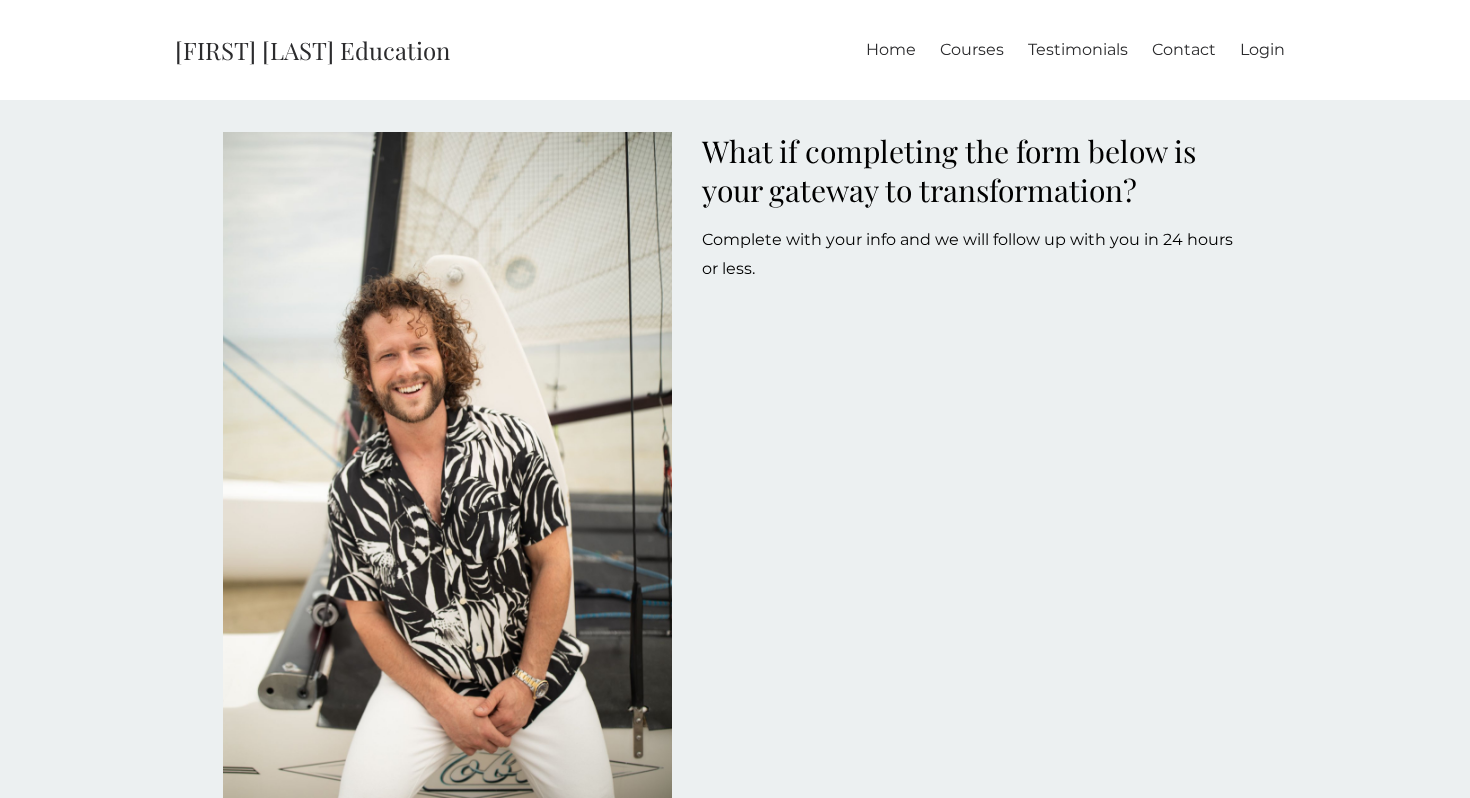 scroll, scrollTop: 0, scrollLeft: 0, axis: both 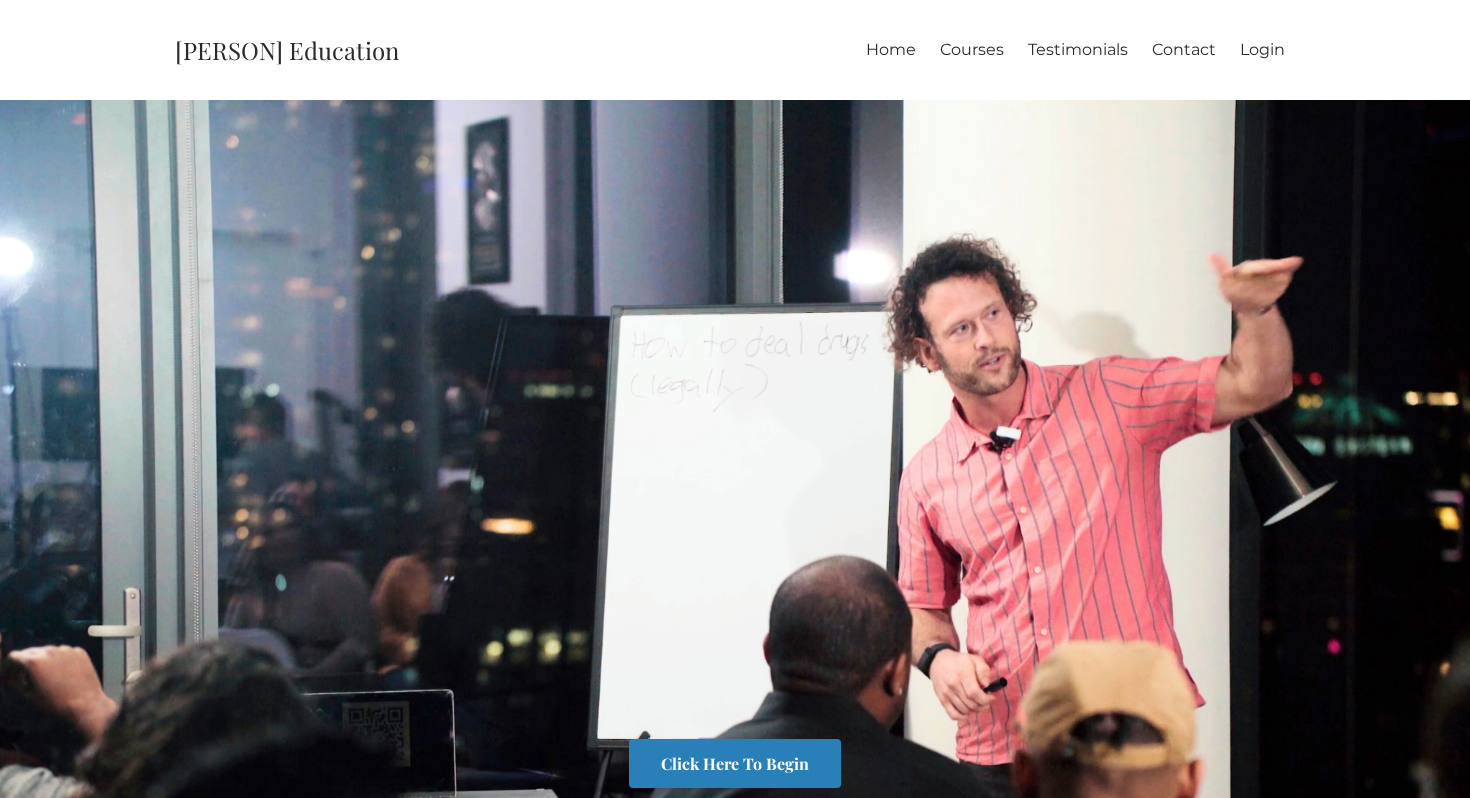 click on "Click Here To Begin" at bounding box center (735, 459) 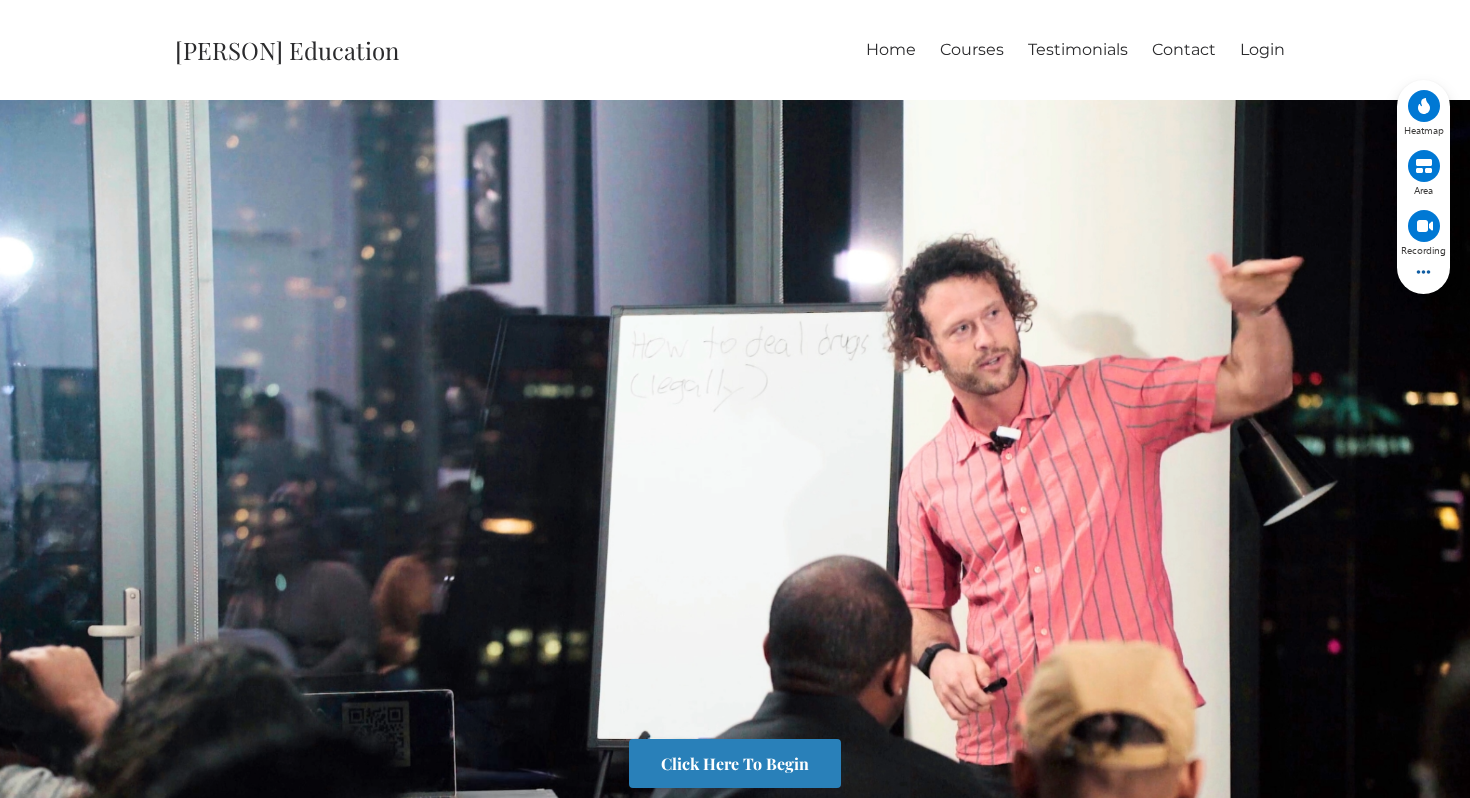 drag, startPoint x: 1110, startPoint y: 305, endPoint x: 512, endPoint y: 4, distance: 669.48114 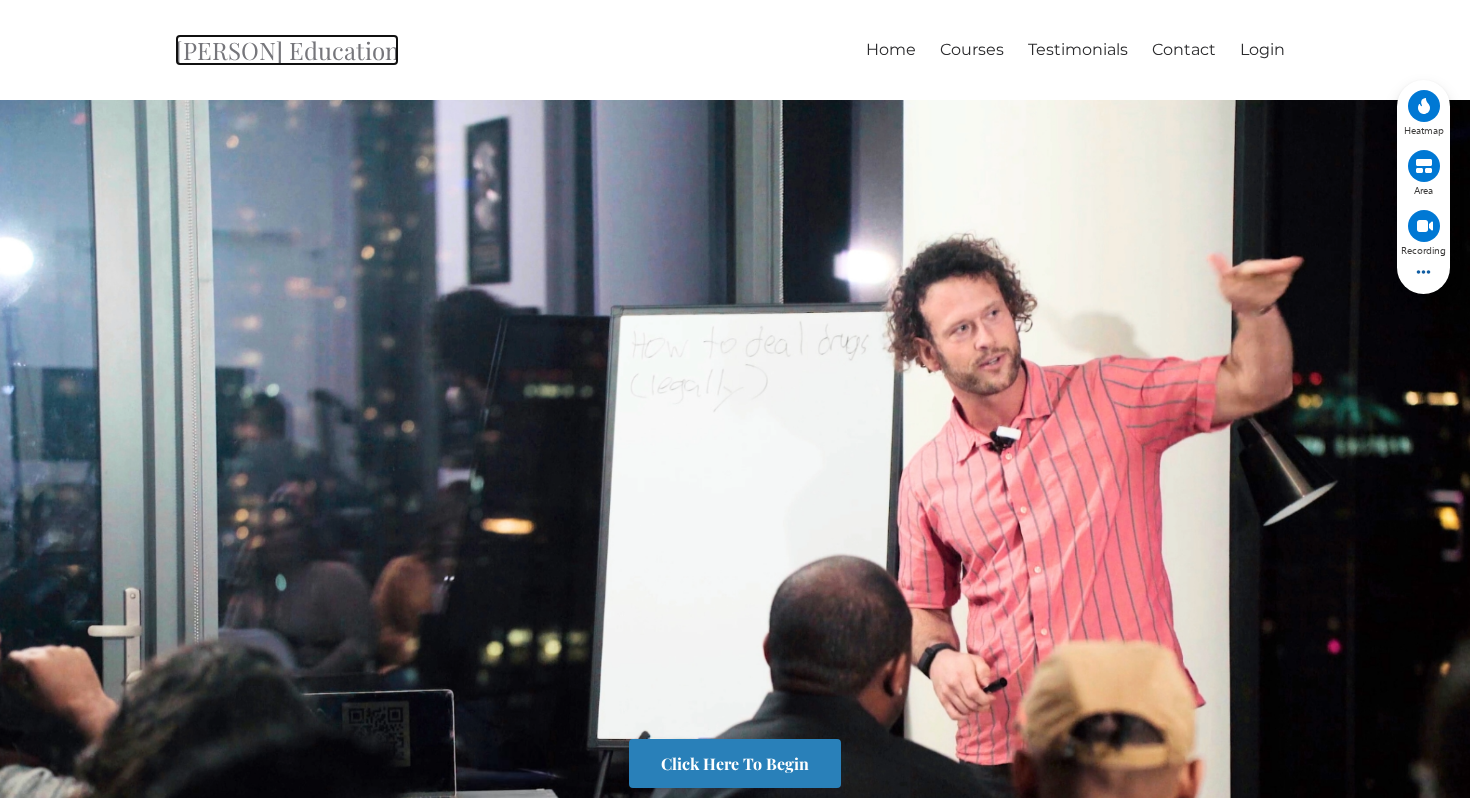 click on "Jeff Armstrong Education" at bounding box center (287, 50) 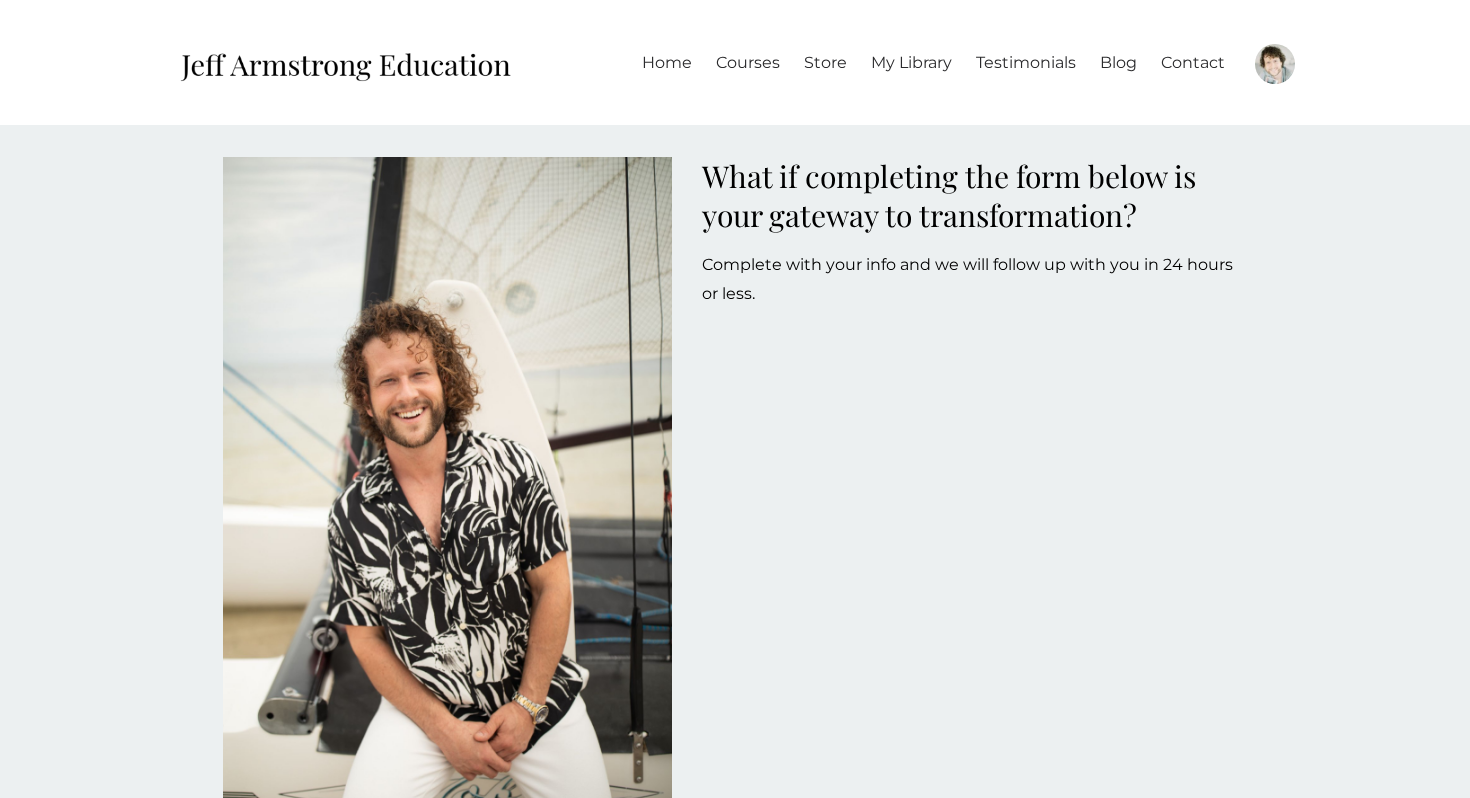 scroll, scrollTop: 0, scrollLeft: 0, axis: both 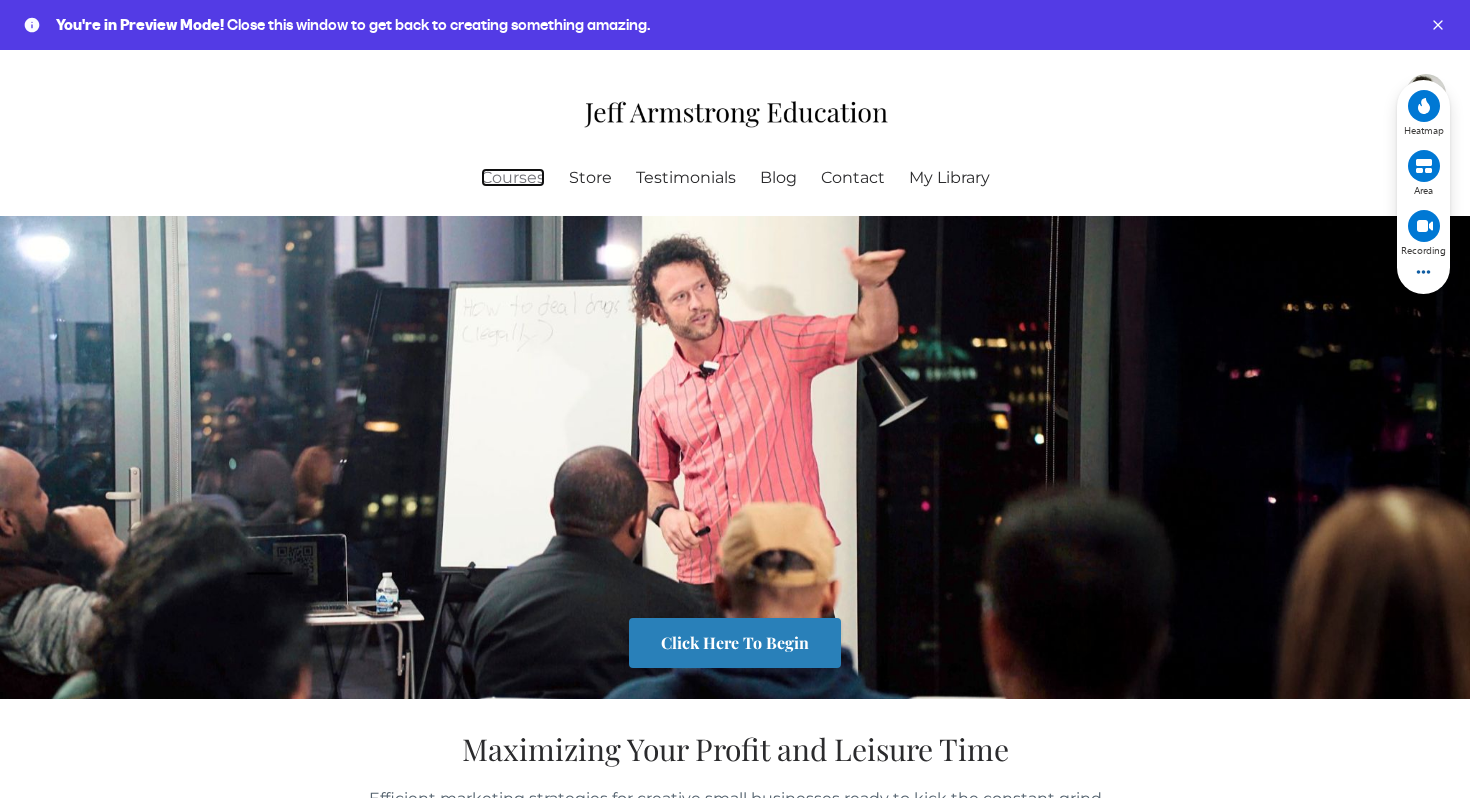 click on "Courses" at bounding box center (513, 178) 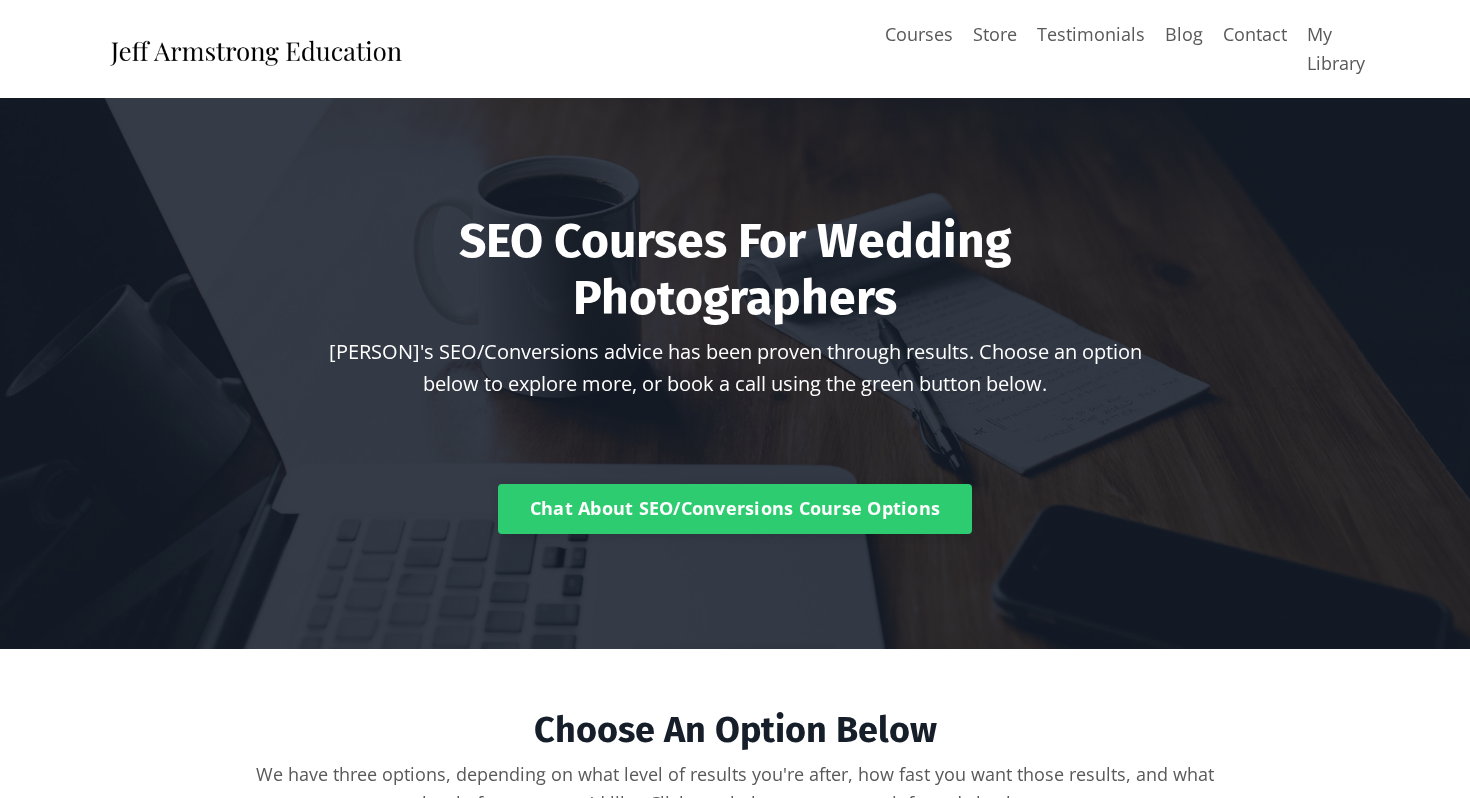 scroll, scrollTop: 0, scrollLeft: 0, axis: both 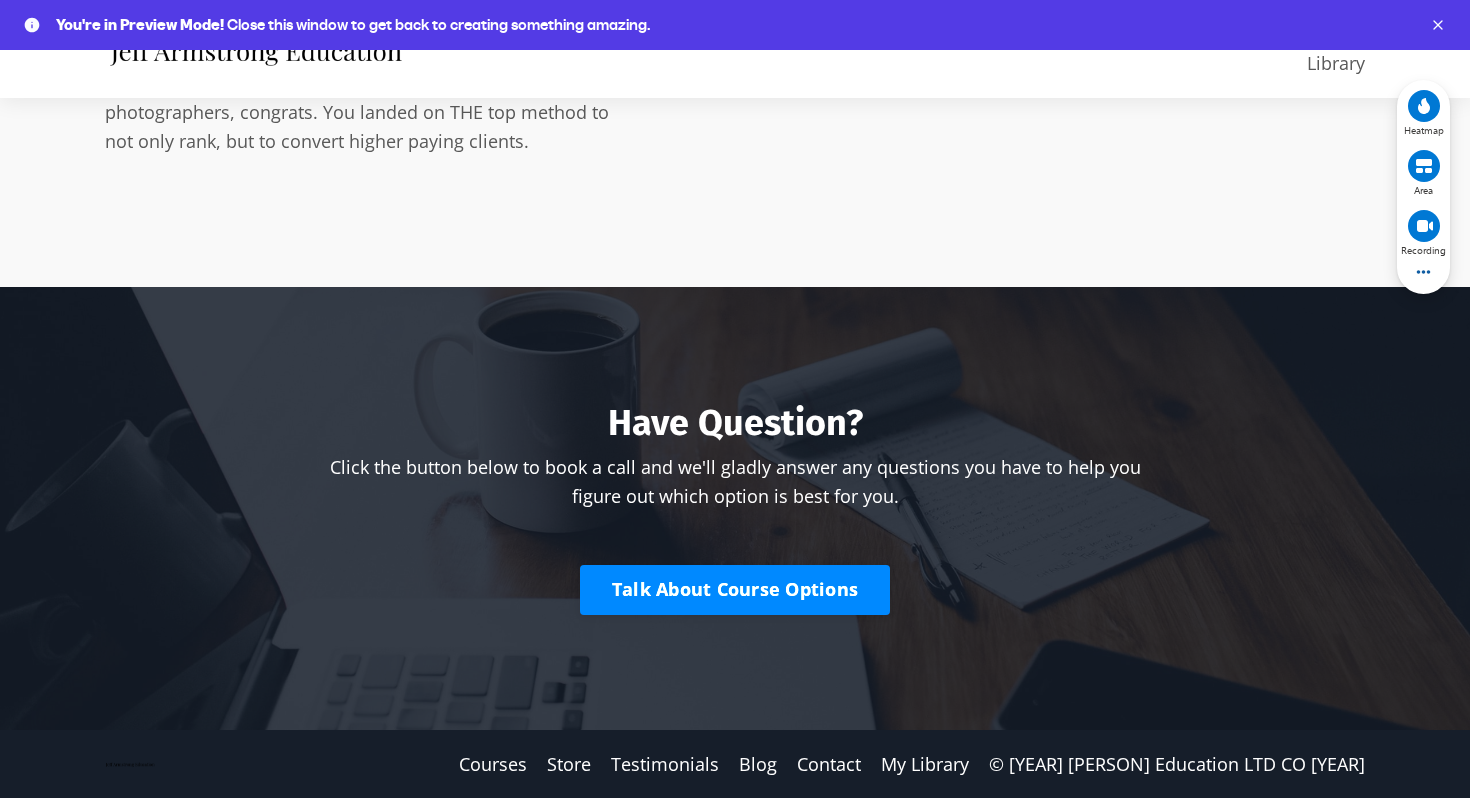 click on "Talk About Course Options" at bounding box center (735, 590) 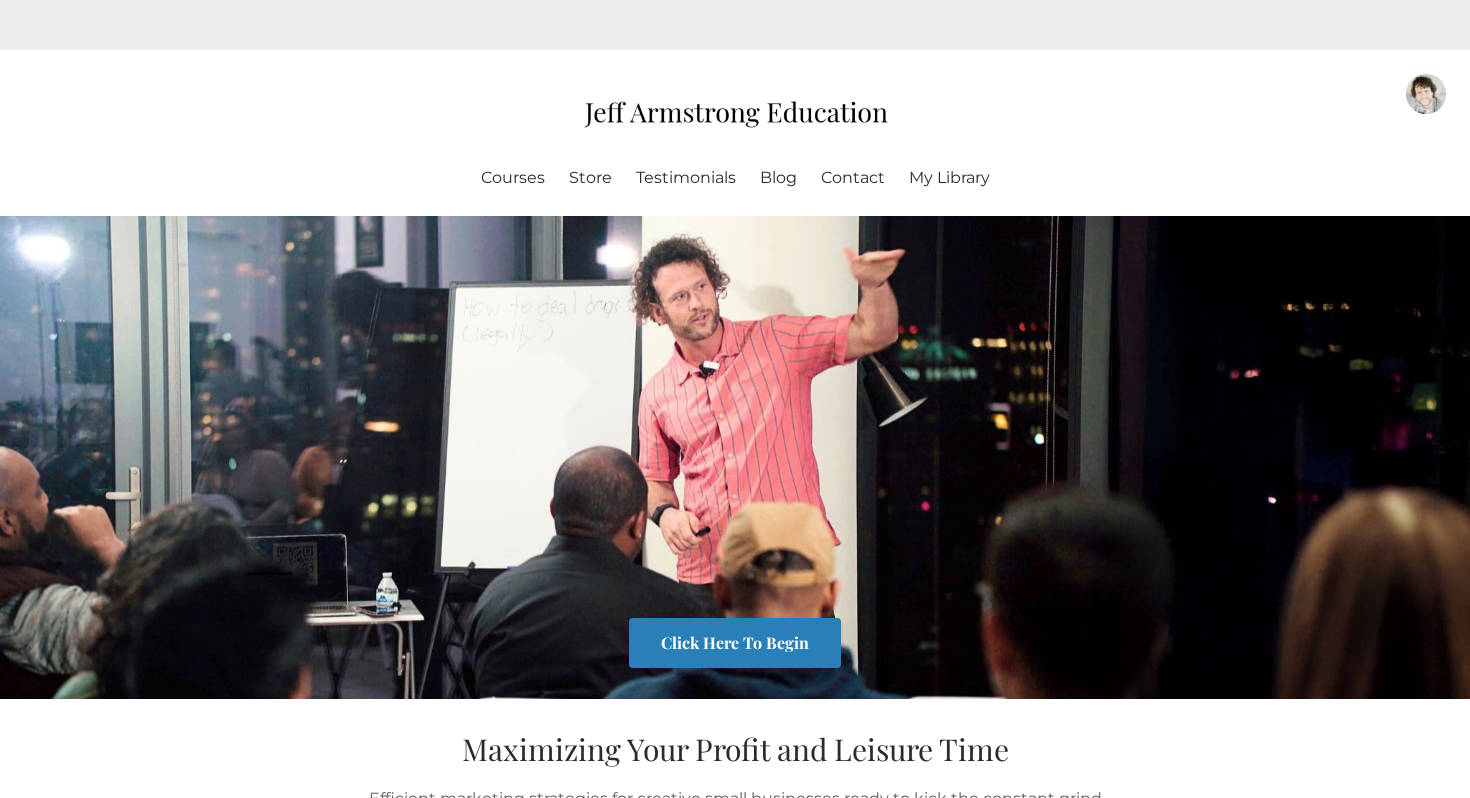 scroll, scrollTop: 0, scrollLeft: 0, axis: both 